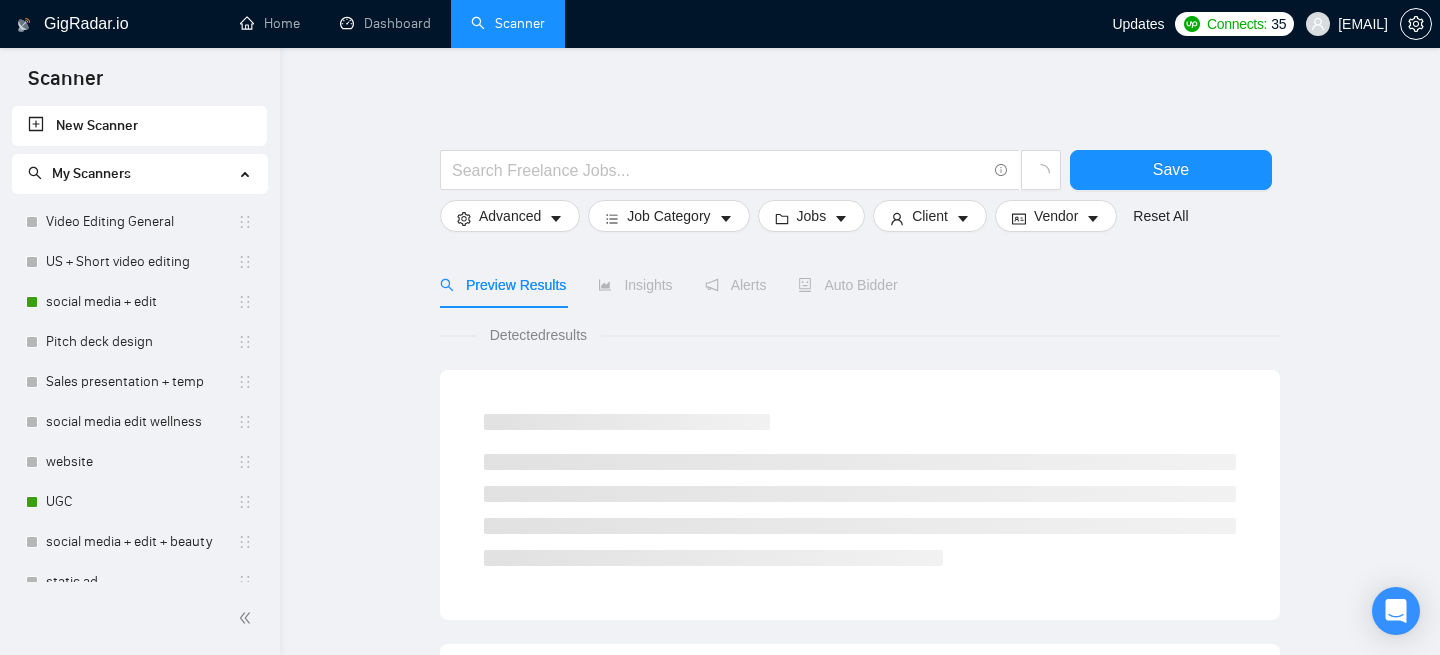 scroll, scrollTop: 0, scrollLeft: 0, axis: both 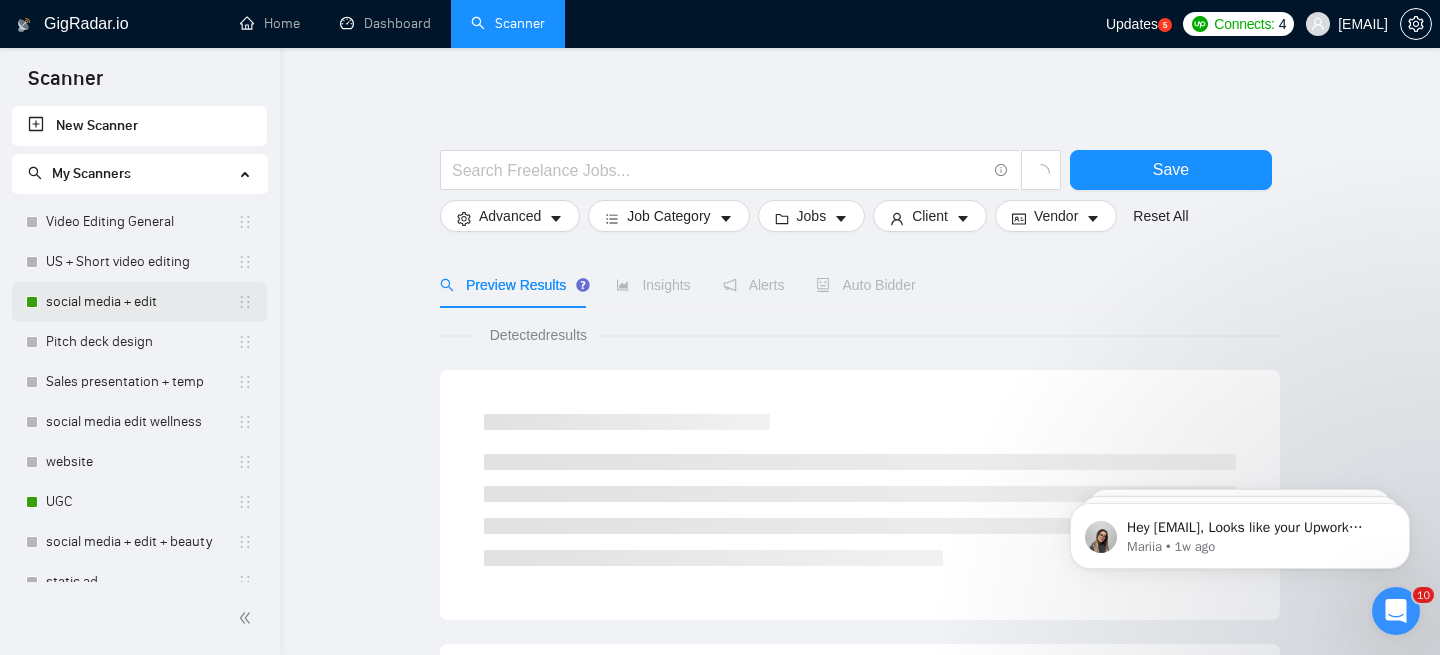 click on "social media + edit" at bounding box center (141, 302) 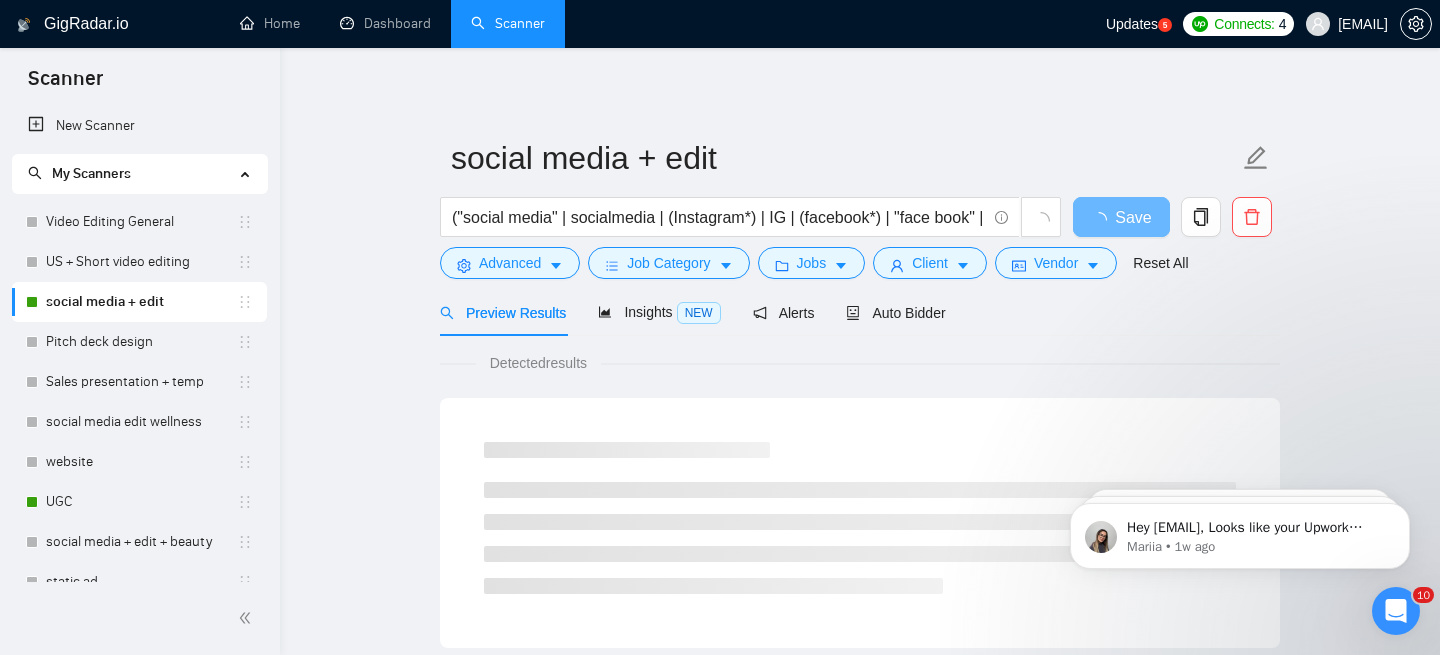 scroll, scrollTop: 5, scrollLeft: 0, axis: vertical 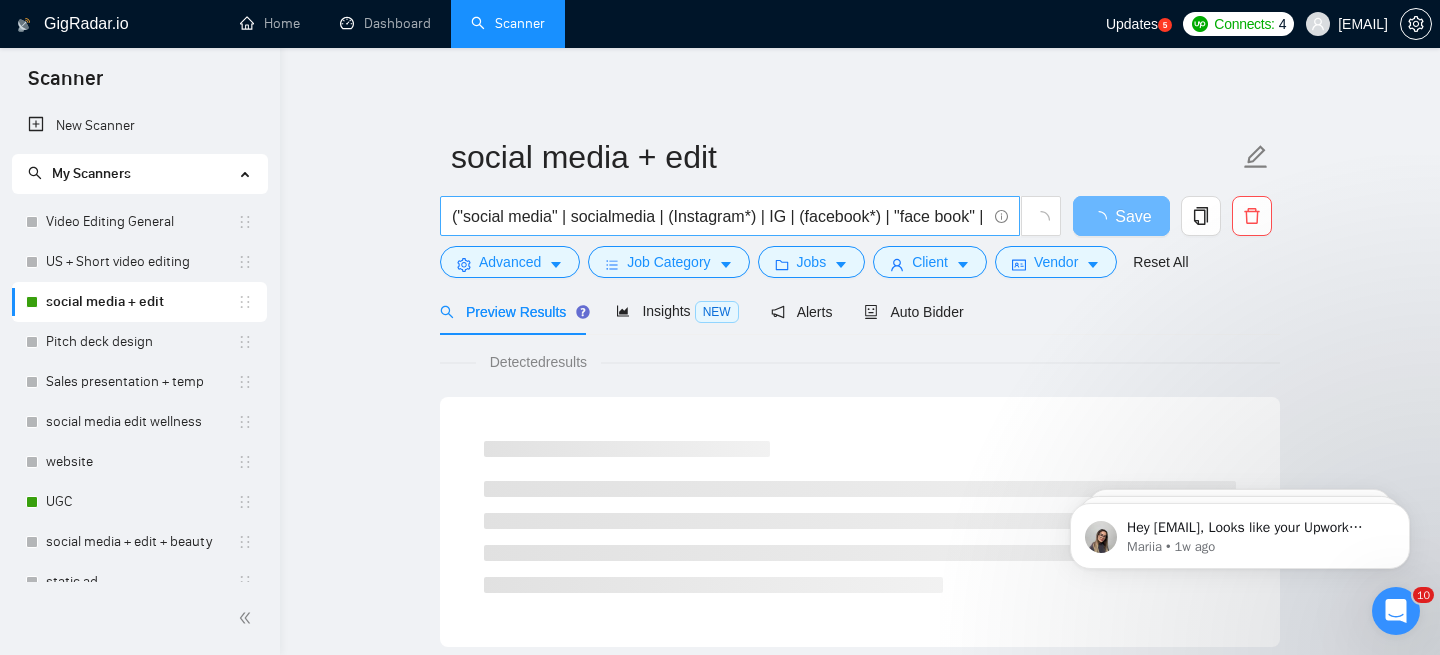 click on "("social media" | socialmedia | (Instagram*) | IG | (facebook*) | "face book" | FB | "tik tok" | tiktok | "tik-tok" ) ((video*) | (reel*) | shorts | "(shorts)")  (edit*)" at bounding box center [719, 216] 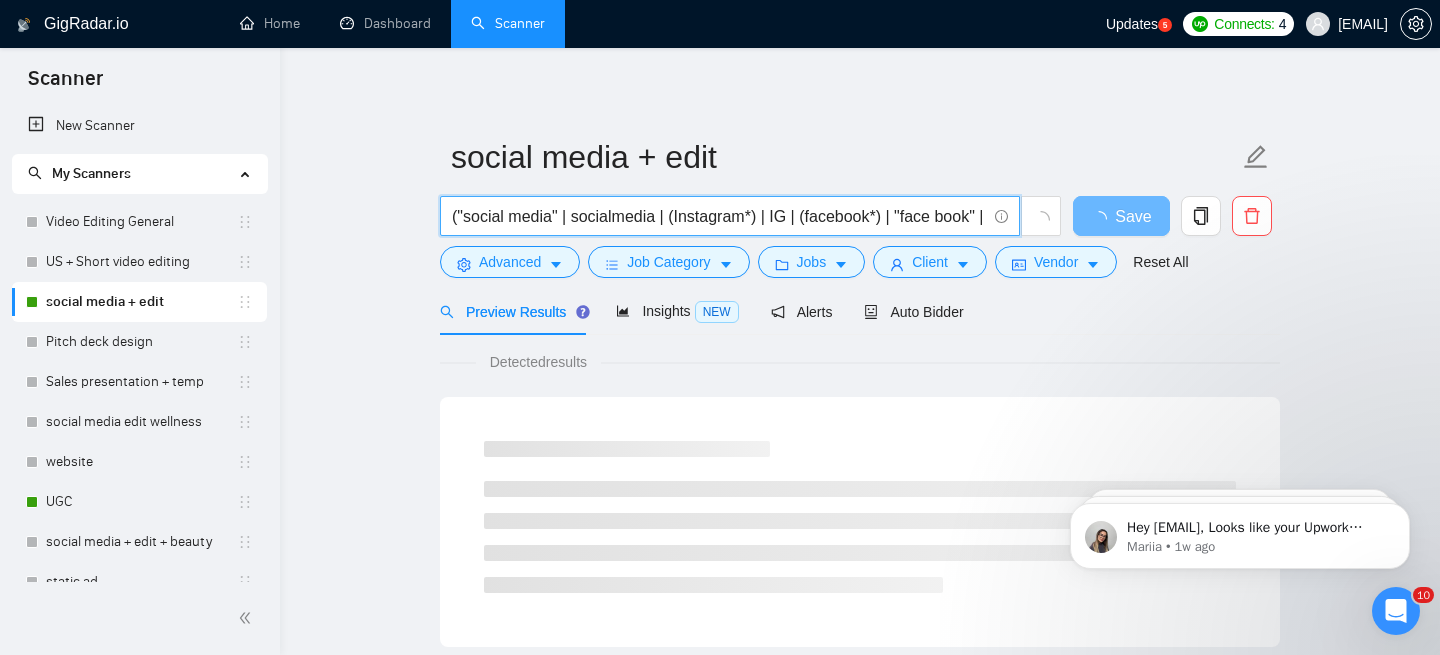 click on "("social media" | socialmedia | (Instagram*) | IG | (facebook*) | "face book" | FB | "tik tok" | tiktok | "tik-tok" ) ((video*) | (reel*) | shorts | "(shorts)")  (edit*)" at bounding box center [719, 216] 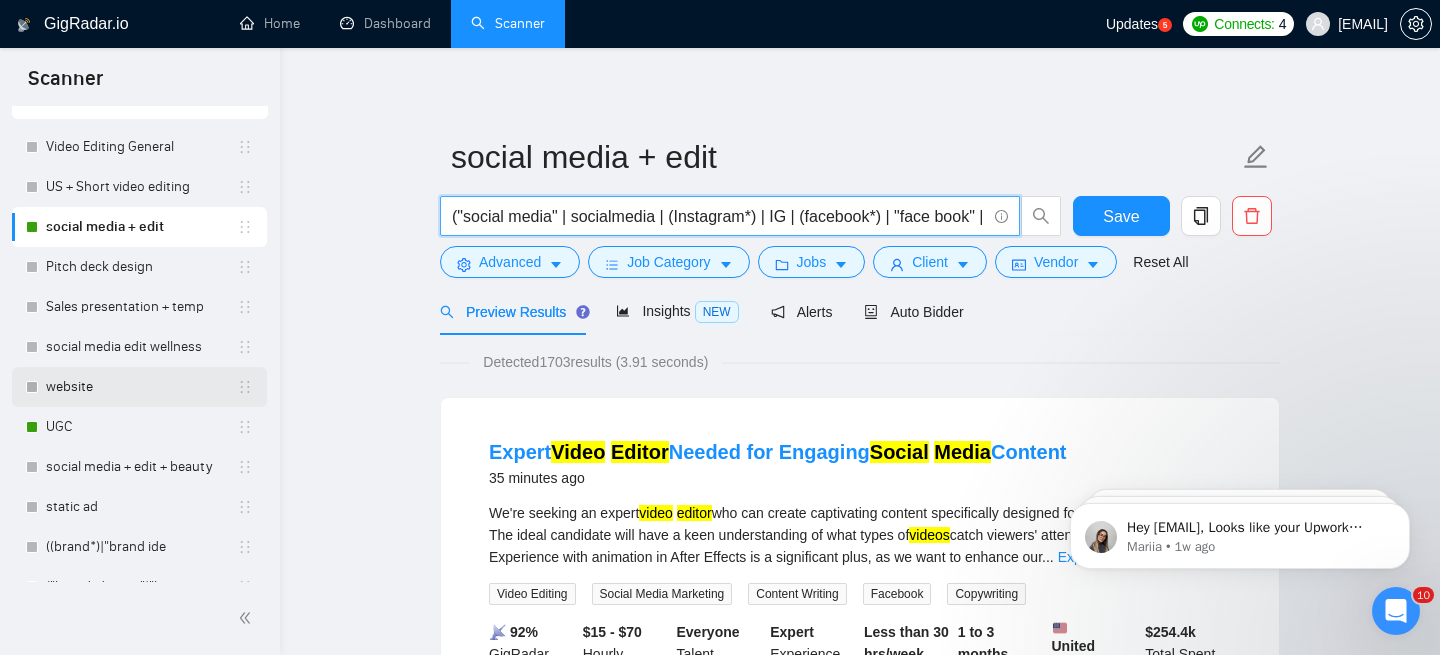 scroll, scrollTop: 88, scrollLeft: 0, axis: vertical 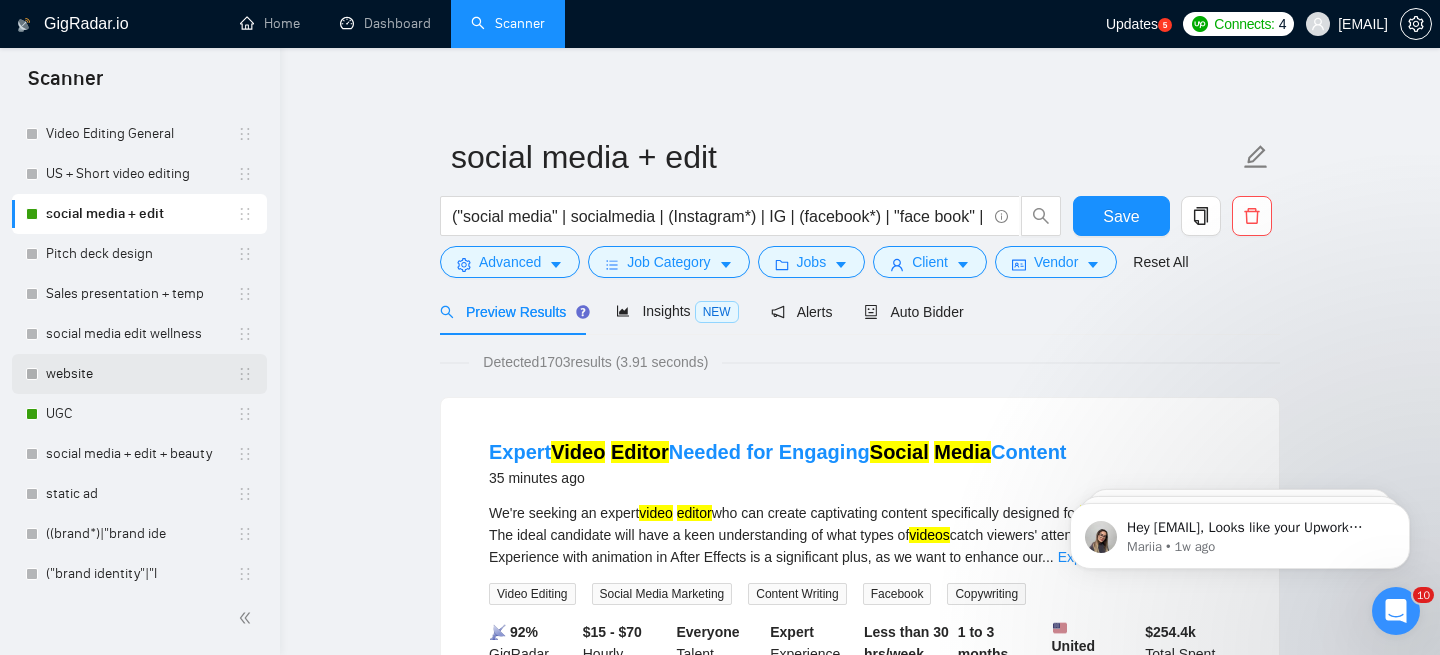 click on "social media + edit + beauty" at bounding box center (141, 454) 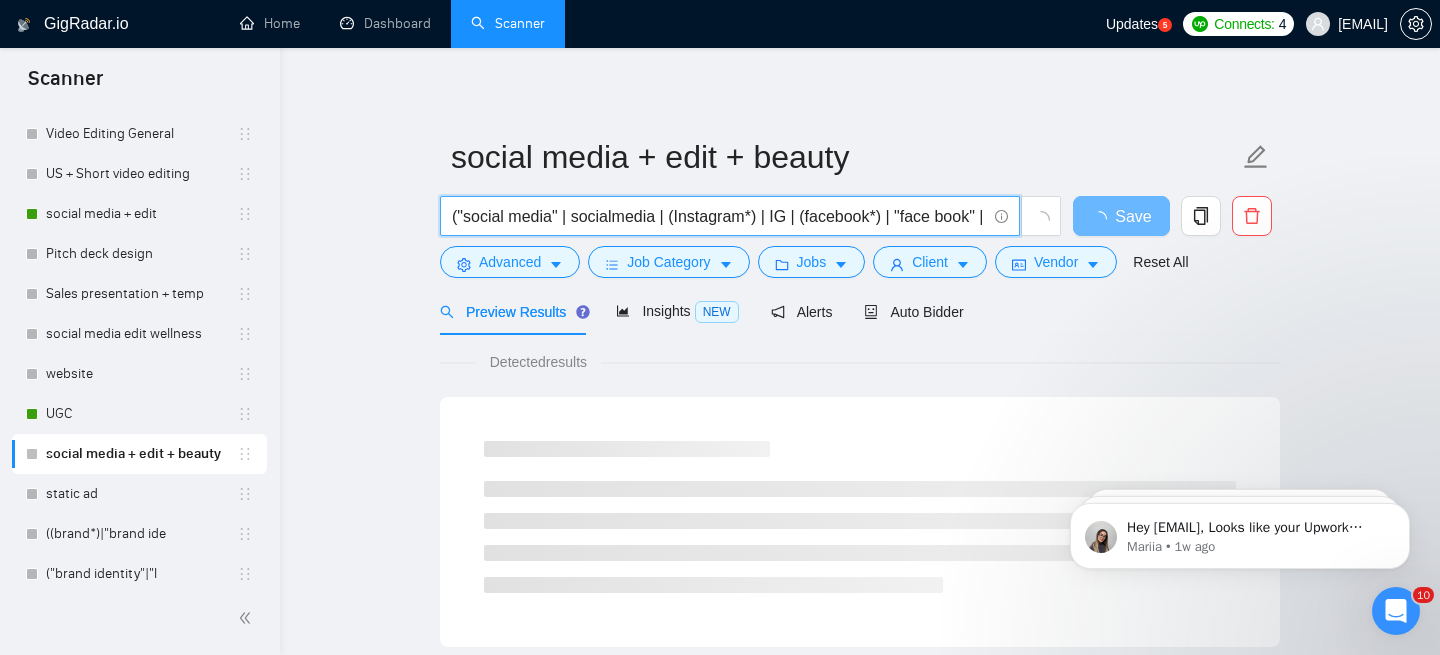 click on "("social media" | socialmedia | (Instagram*) | IG | (facebook*) | "face book" | FB | "tik tok" | tiktok | "tik-tok" ) ((video*) | (reel*) | shorts | "(shorts)")  (edit*) ((beauty*) | ("skin care" | skincare)" at bounding box center (719, 216) 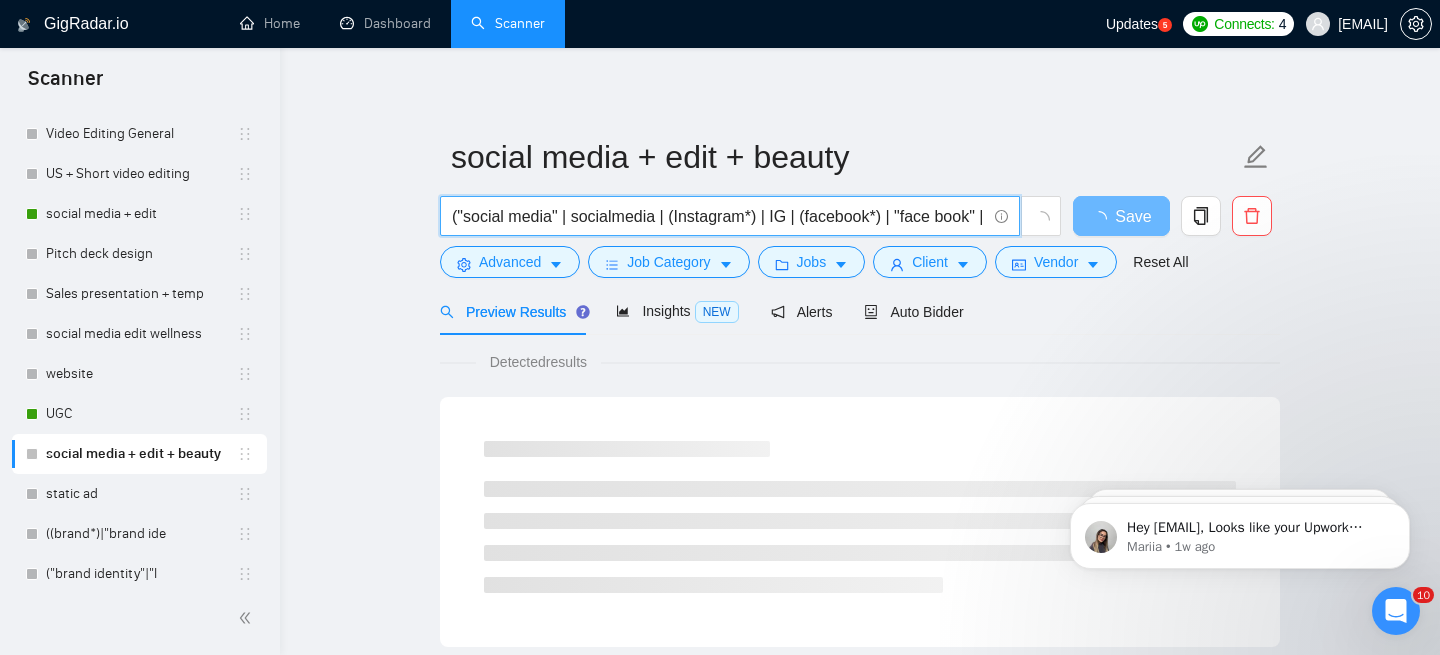 click on "("social media" | socialmedia | (Instagram*) | IG | (facebook*) | "face book" | FB | "tik tok" | tiktok | "tik-tok" ) ((video*) | (reel*) | shorts | "(shorts)")  (edit*) ((beauty*) | ("skin care" | skincare)" at bounding box center [719, 216] 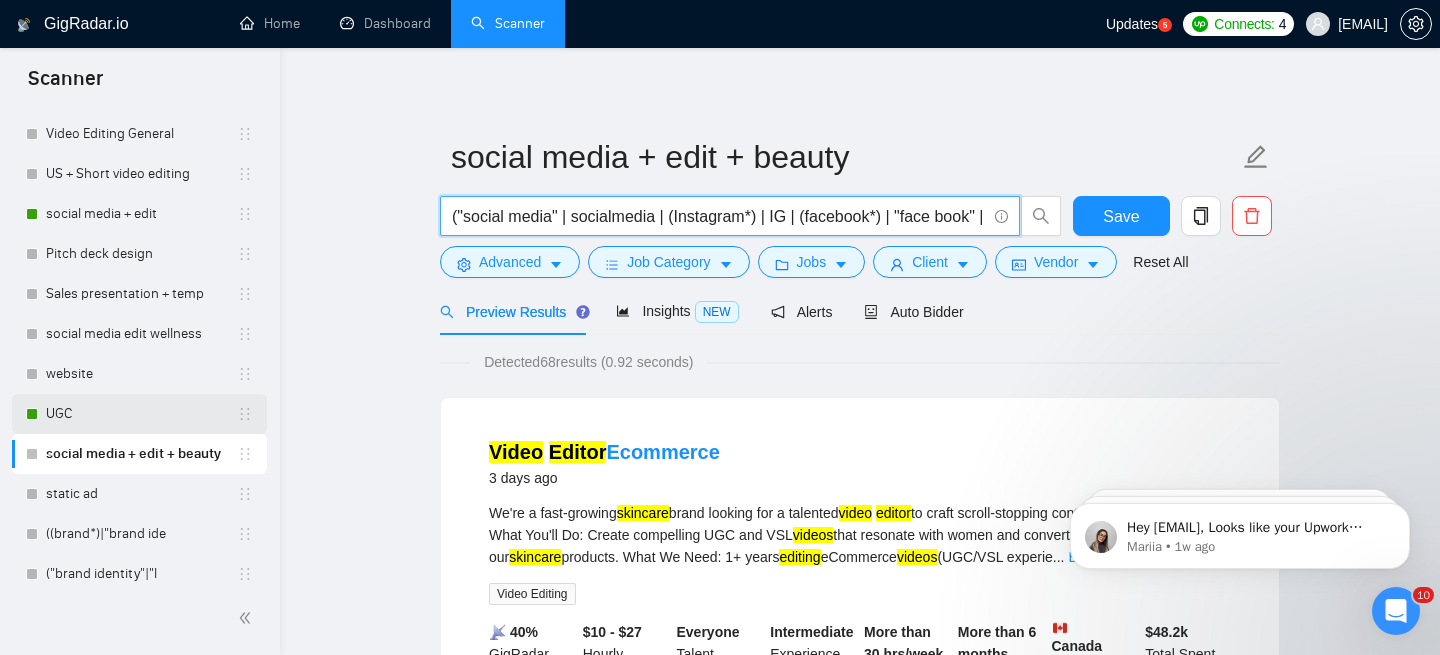 click on "UGC" at bounding box center (141, 414) 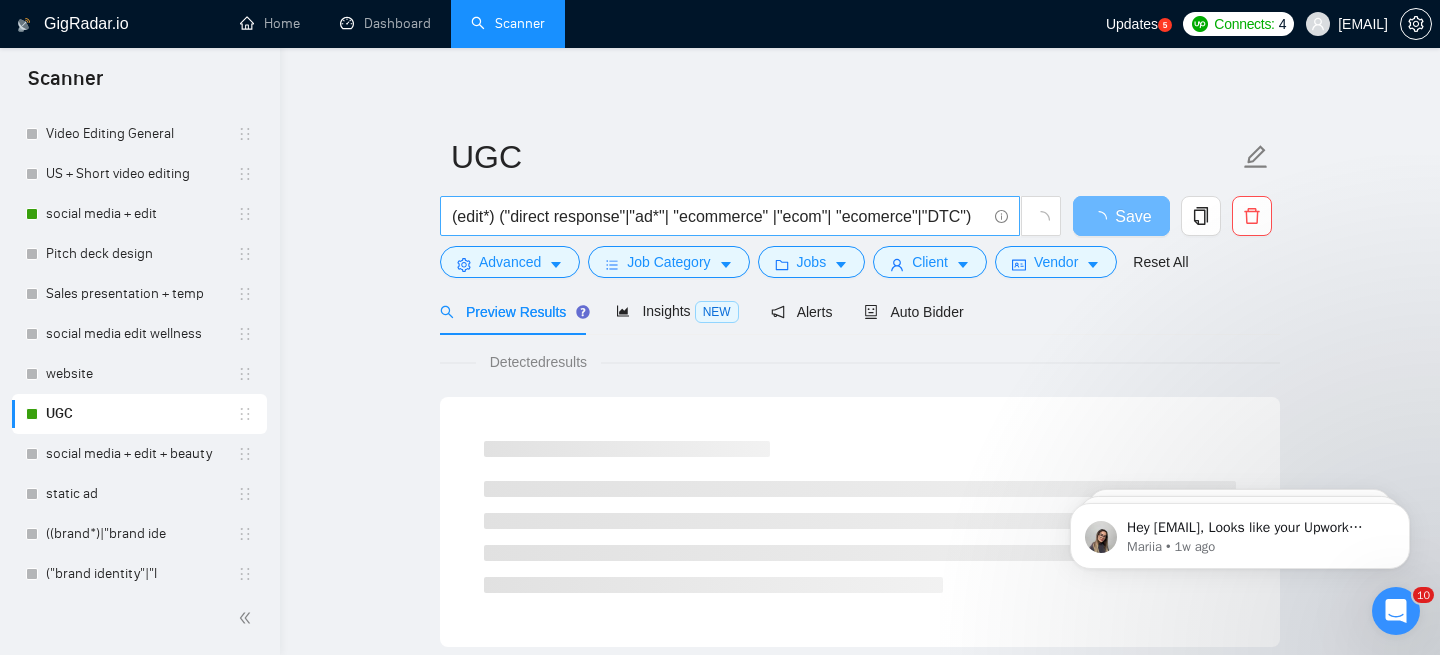 click on "(edit*) ("direct response"|"ad*"| "ecommerce" |"ecom"| "ecomerce"|"DTC")" at bounding box center (719, 216) 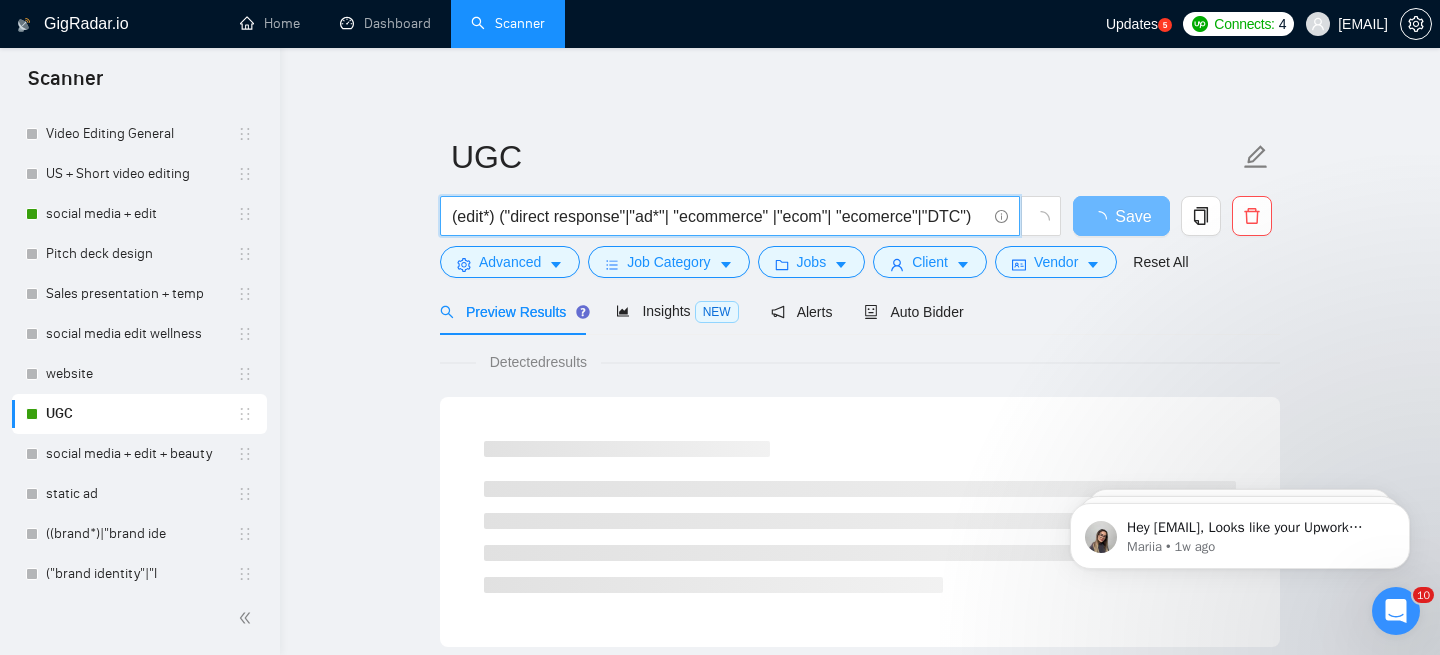 click on "(edit*) ("direct response"|"ad*"| "ecommerce" |"ecom"| "ecomerce"|"DTC")" at bounding box center (719, 216) 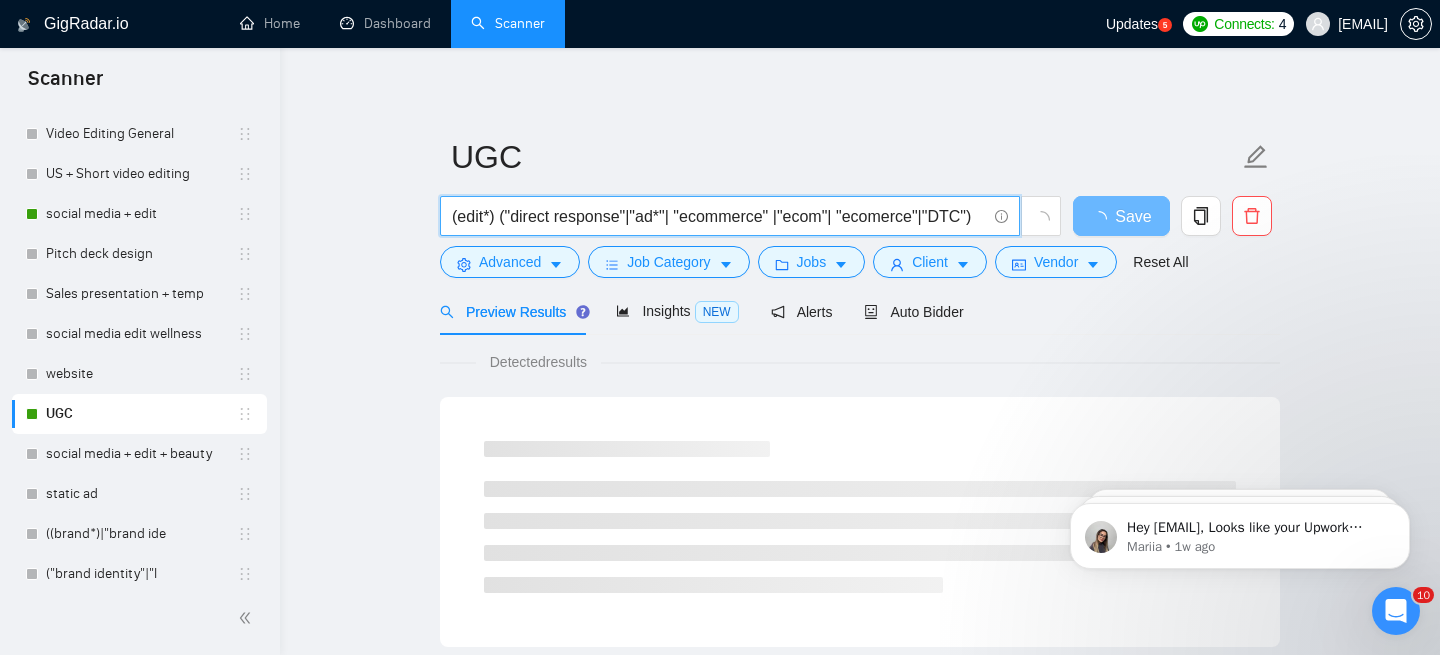 click on "(edit*) ("direct response"|"ad*"| "ecommerce" |"ecom"| "ecomerce"|"DTC")" at bounding box center [719, 216] 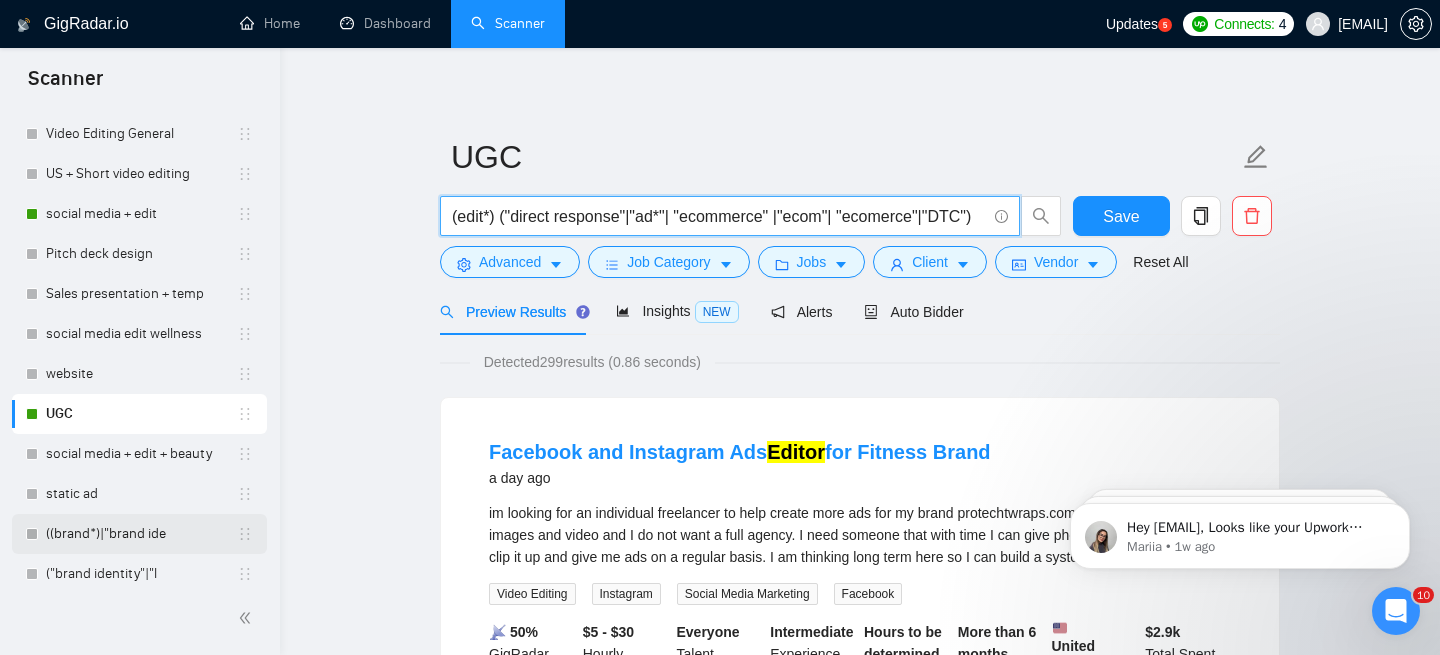 click on "((brand*)|"brand ide" at bounding box center (141, 534) 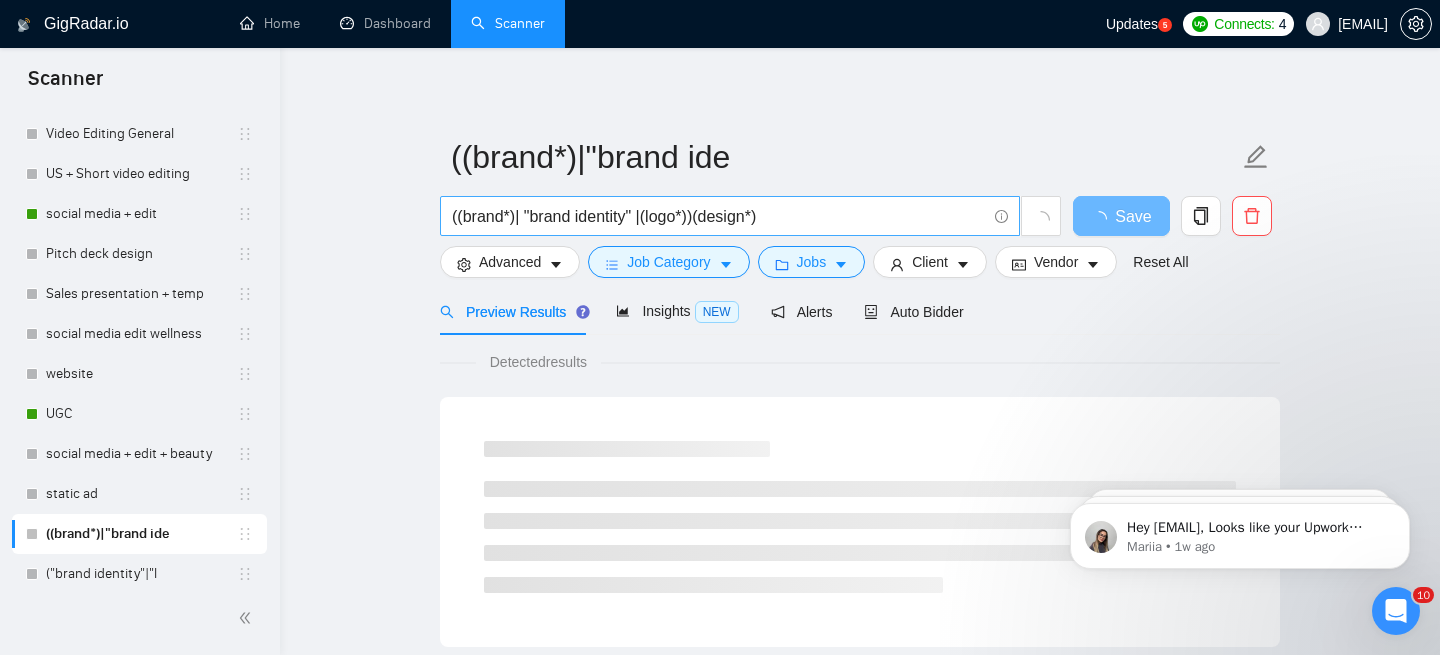 click on "((brand*)| "brand identity" |(logo*))(design*)" at bounding box center (719, 216) 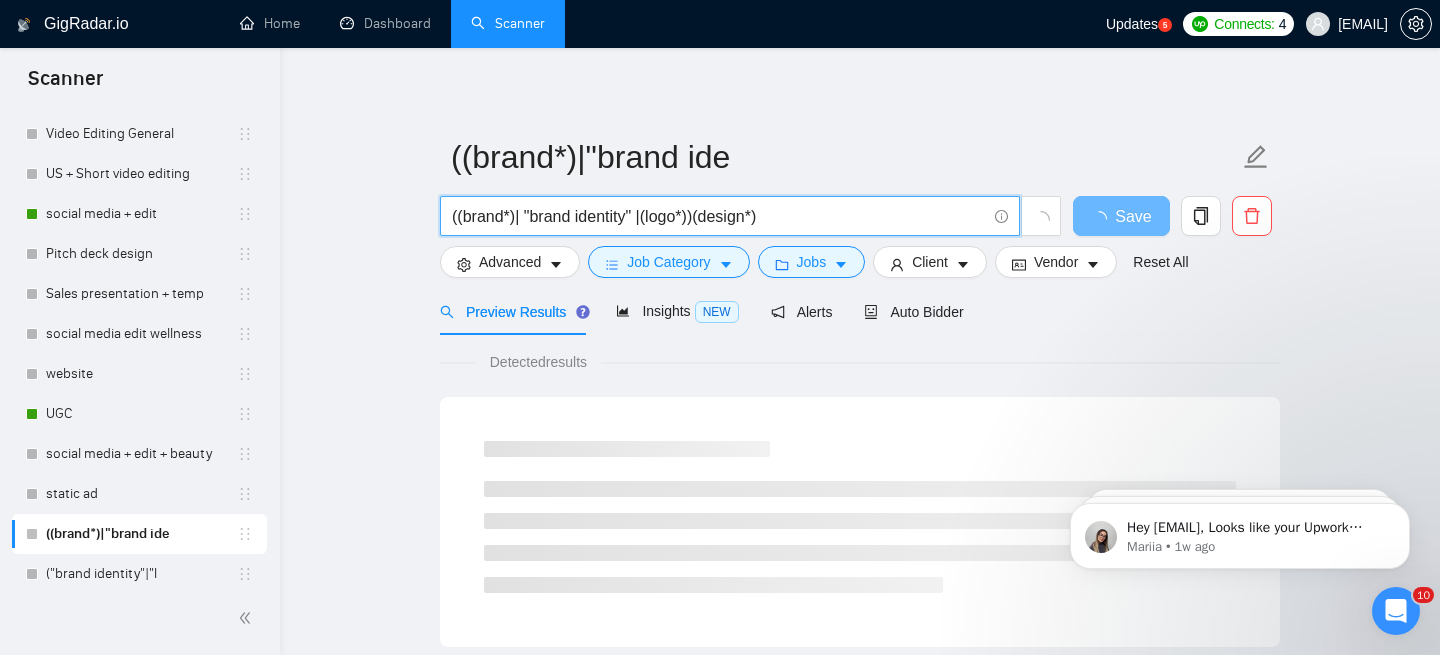 click on "((brand*)| "brand identity" |(logo*))(design*)" at bounding box center [719, 216] 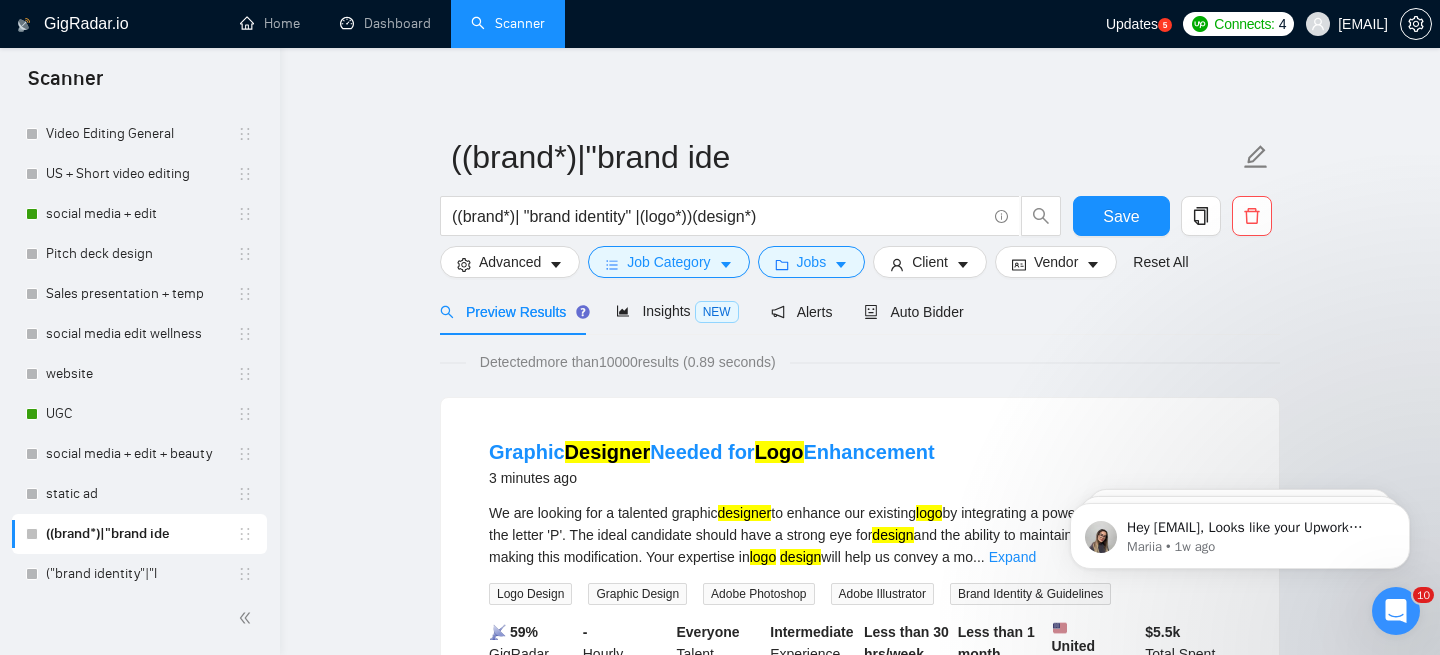 click at bounding box center (140, 618) 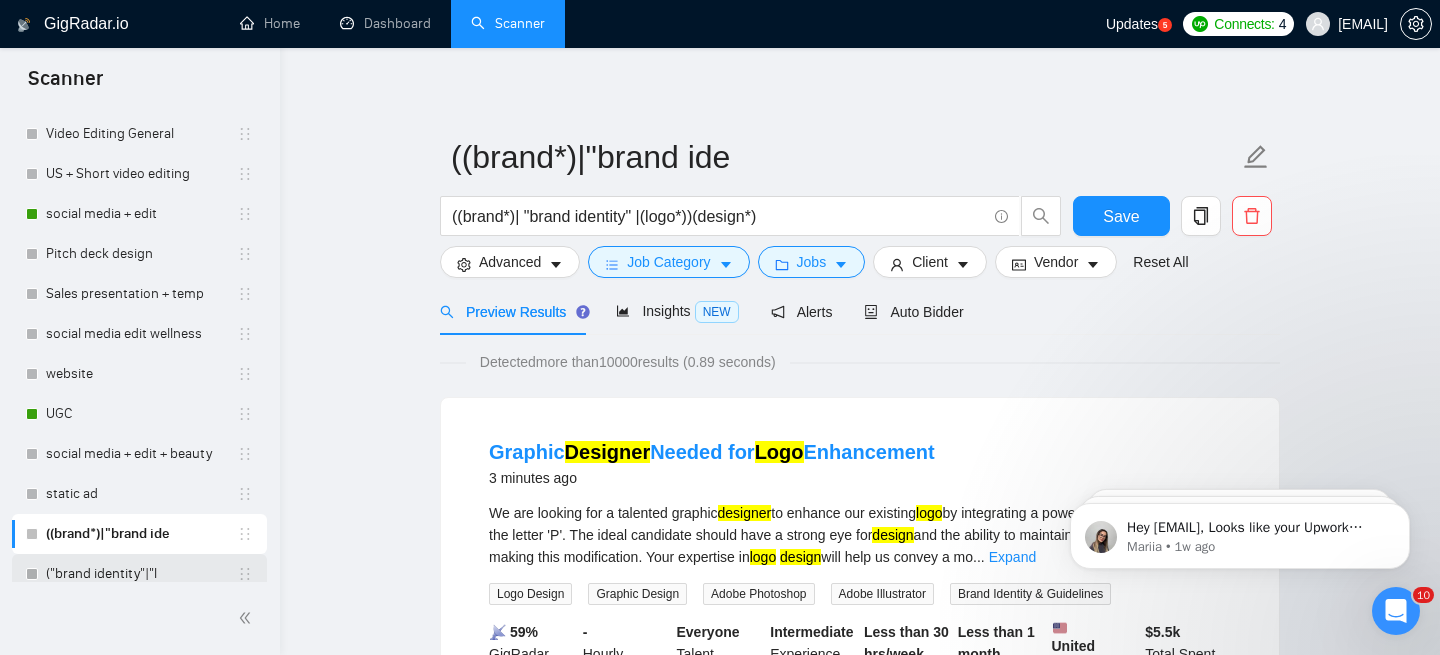 click on "("brand identity"|"l" at bounding box center [141, 574] 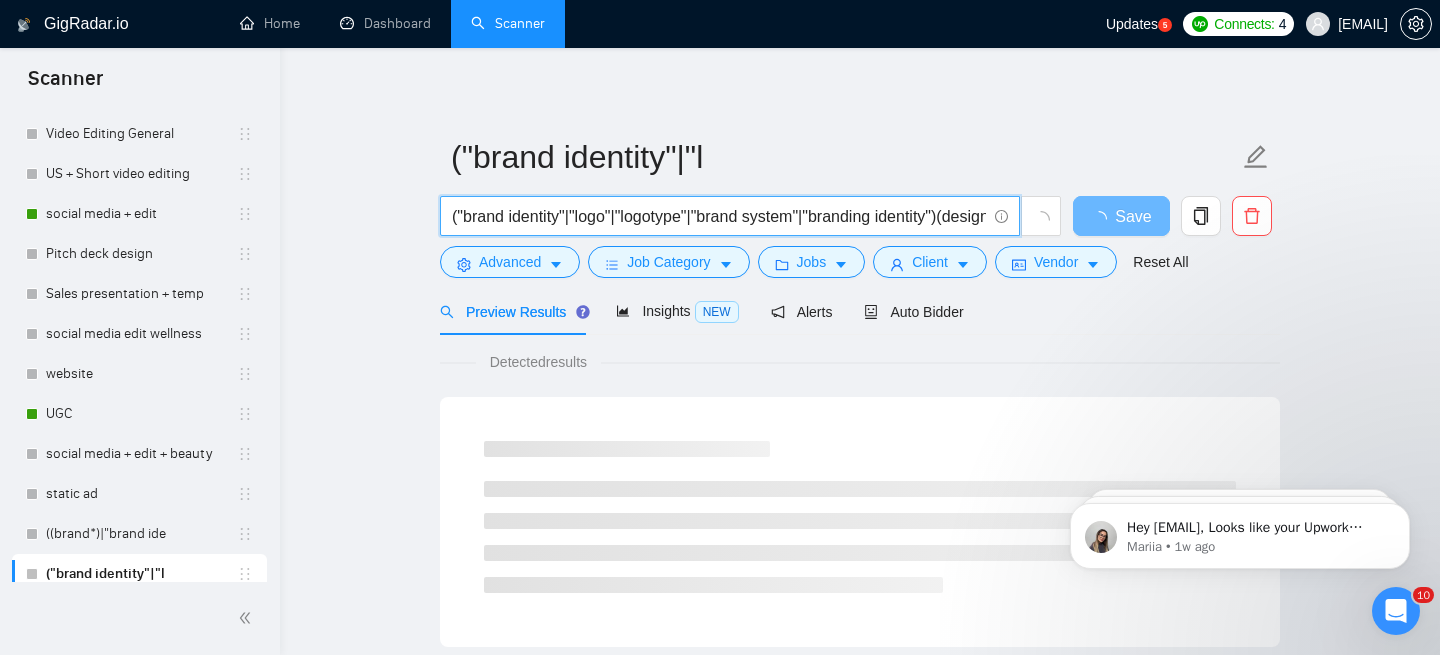 click on "("brand identity"|"logo"|"logotype"|"brand system"|"branding identity")(design*)" at bounding box center (719, 216) 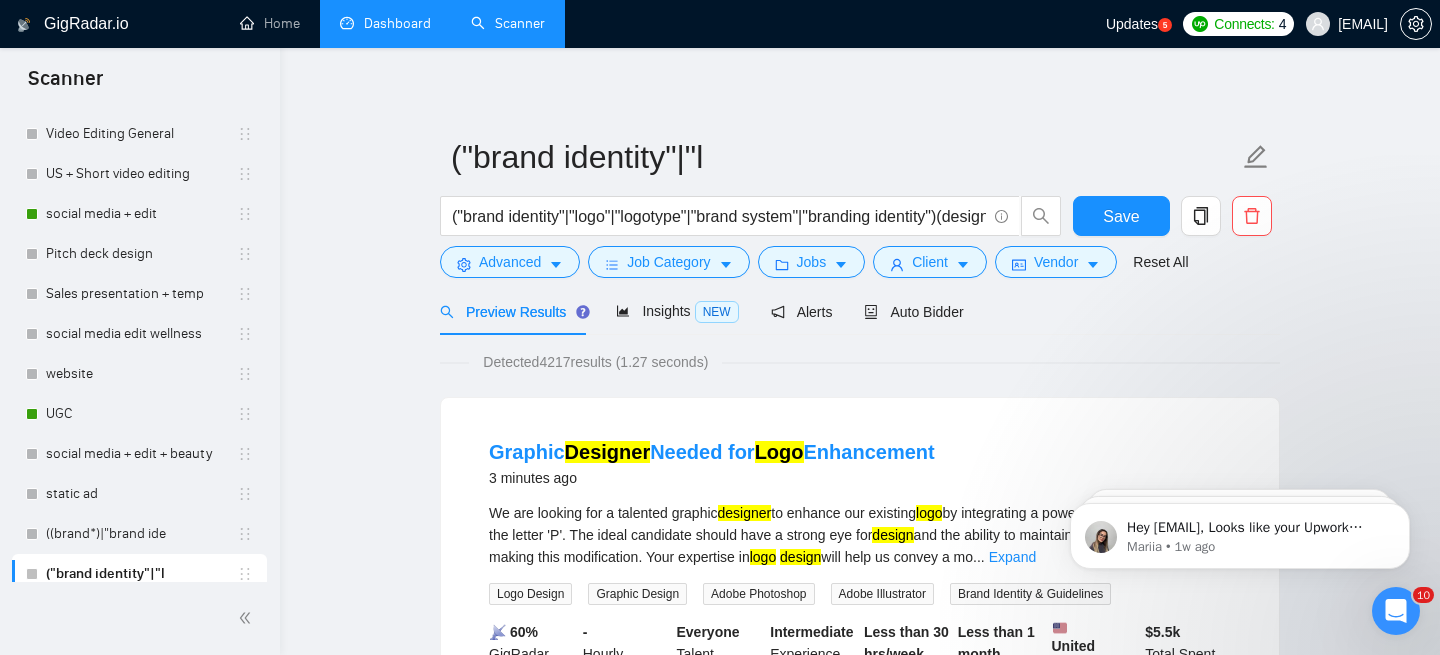 click on "Dashboard" at bounding box center (385, 23) 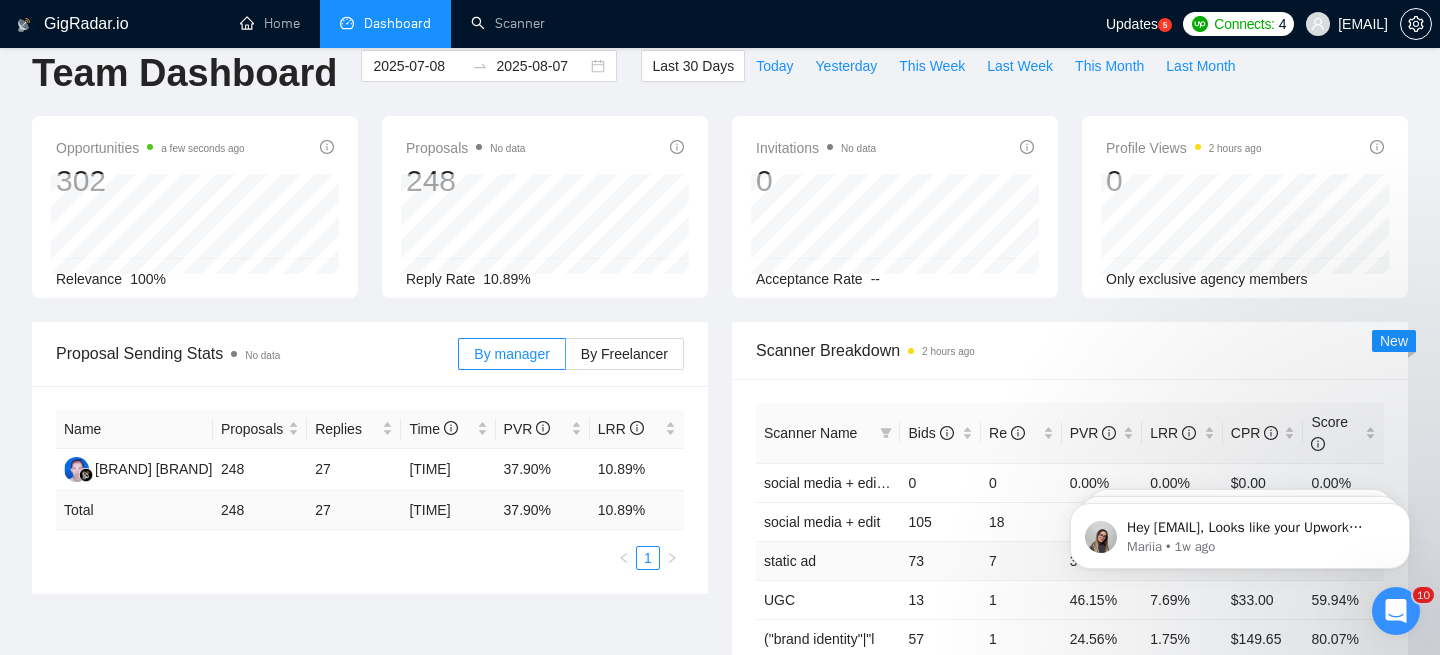 scroll, scrollTop: 0, scrollLeft: 0, axis: both 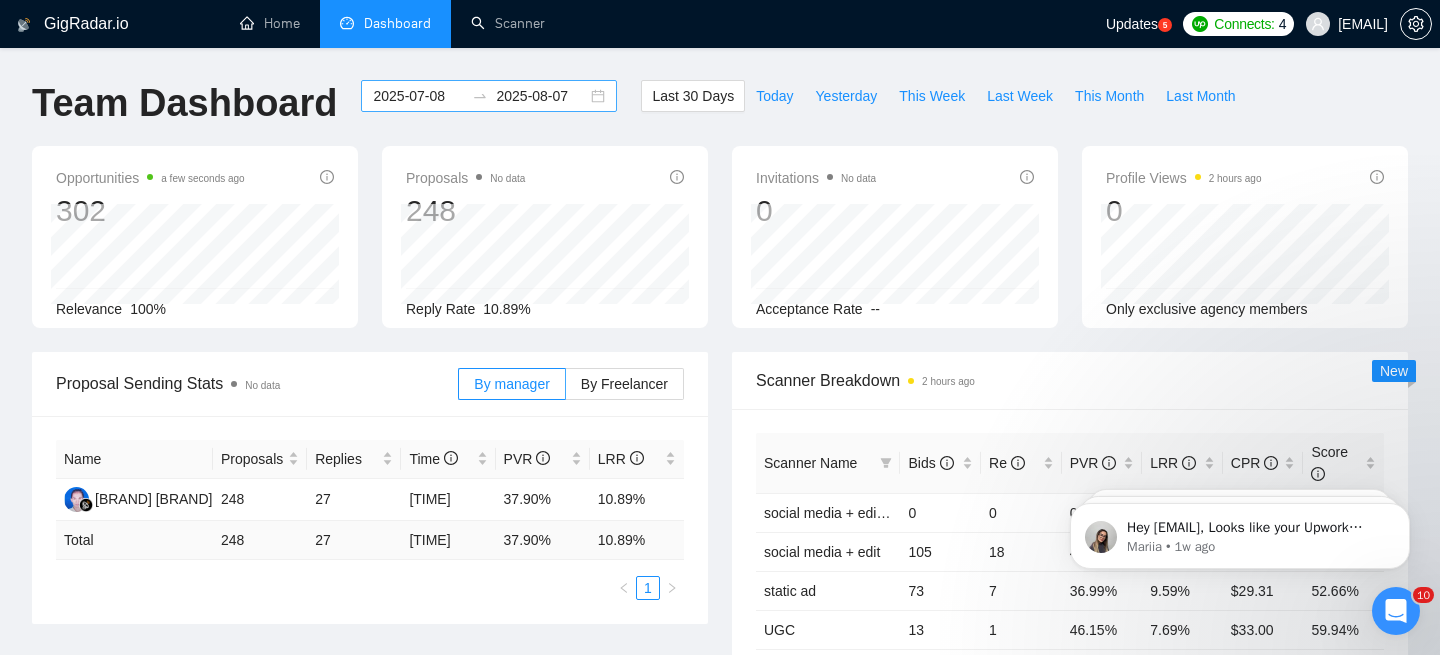 click 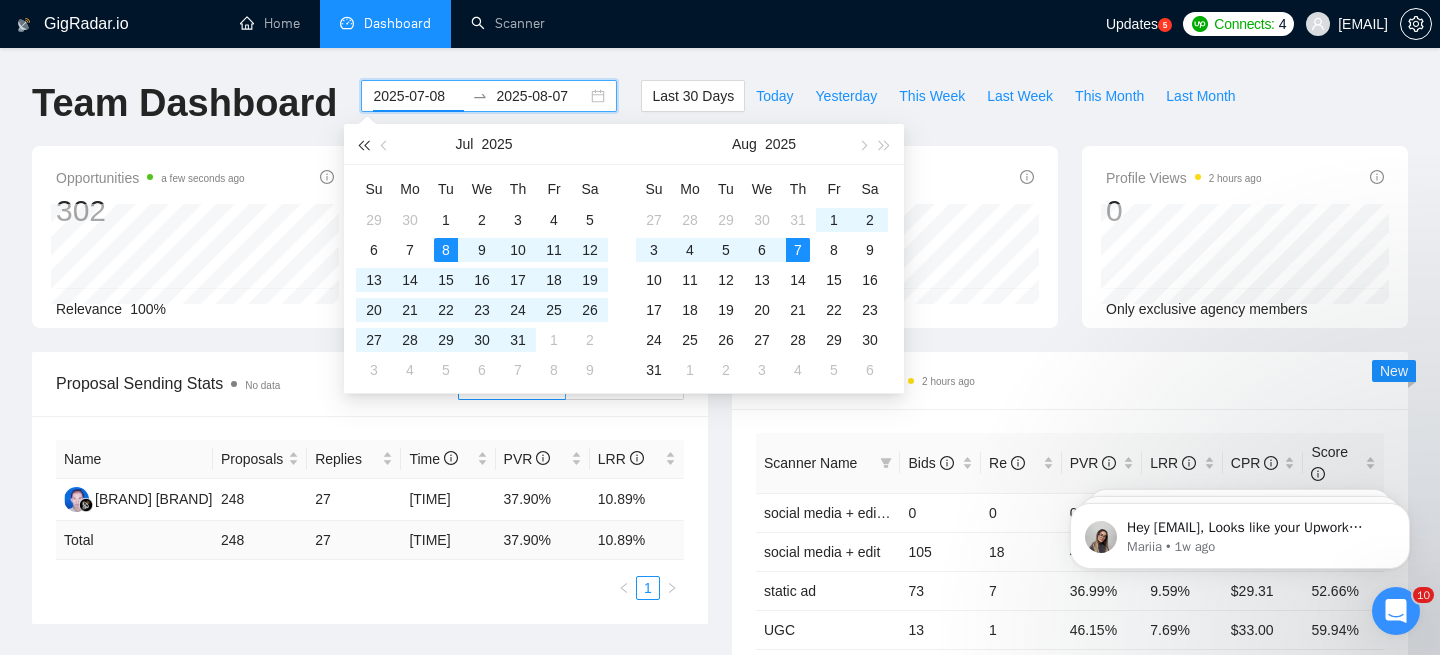 click at bounding box center [363, 145] 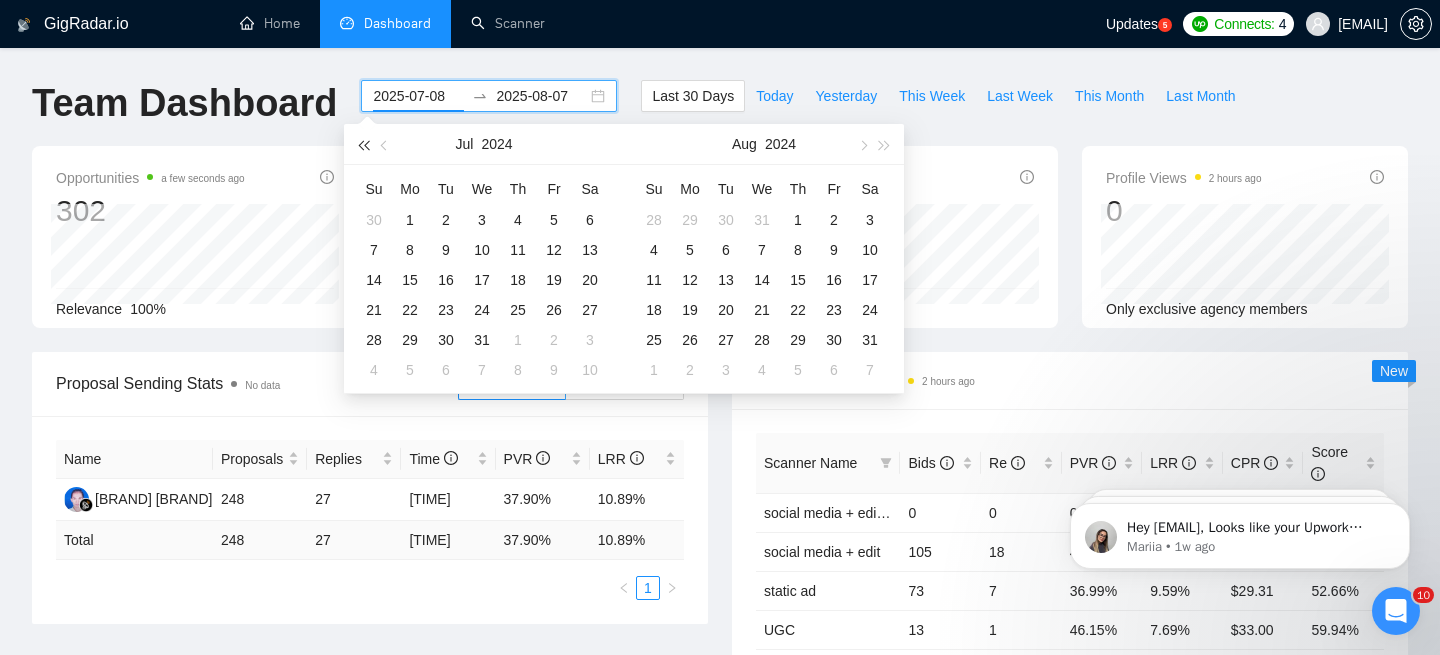 click at bounding box center (363, 145) 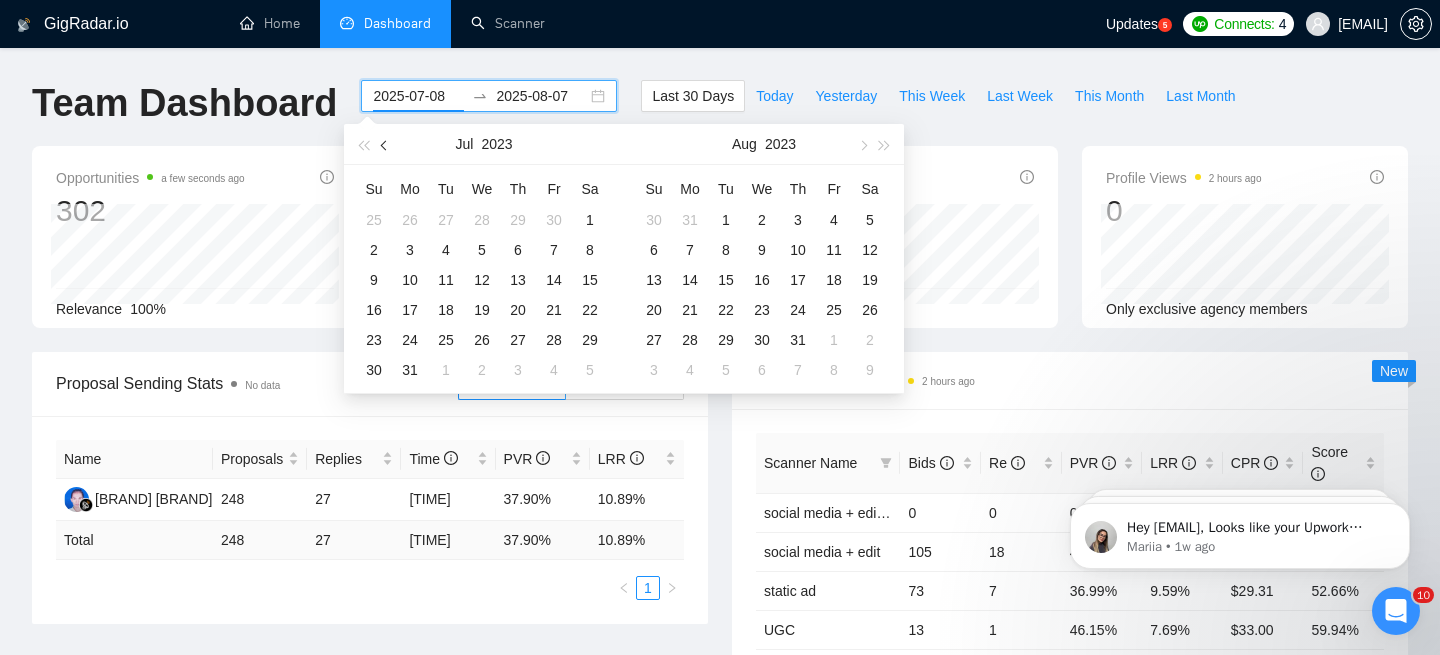 click at bounding box center [385, 144] 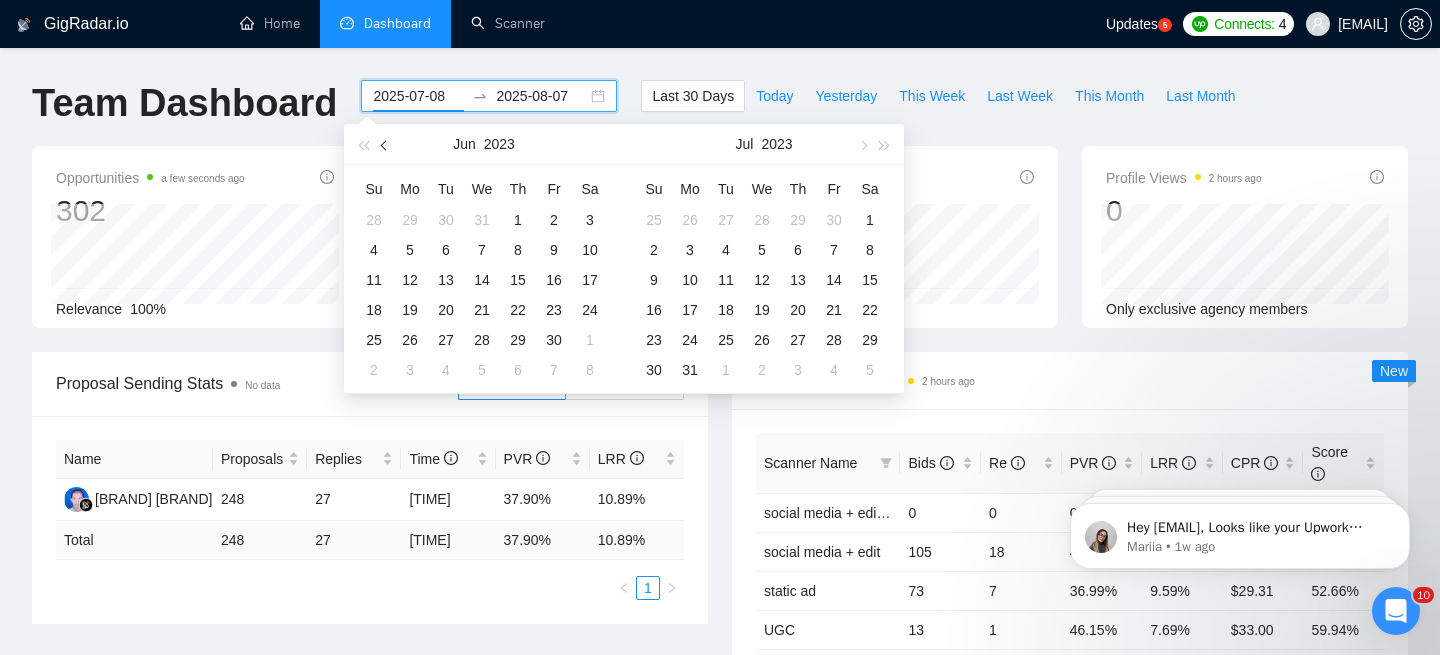 click at bounding box center [385, 144] 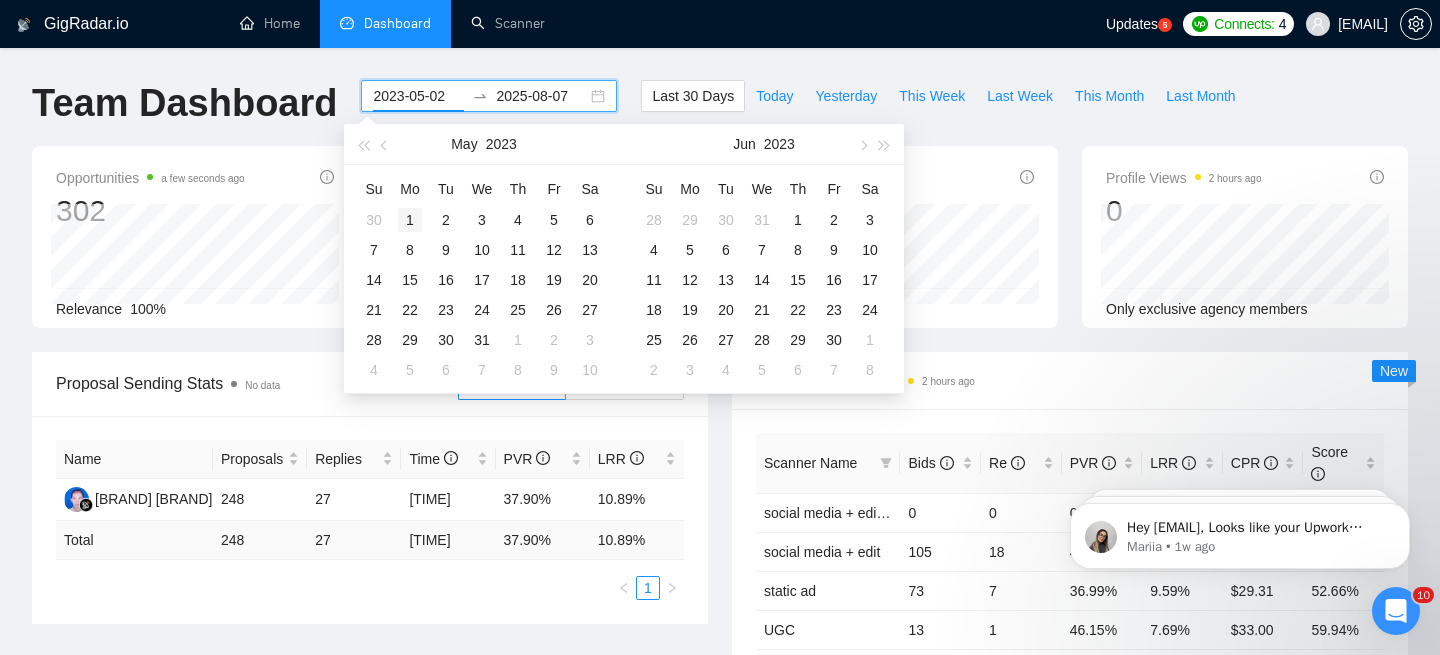 type on "2023-05-01" 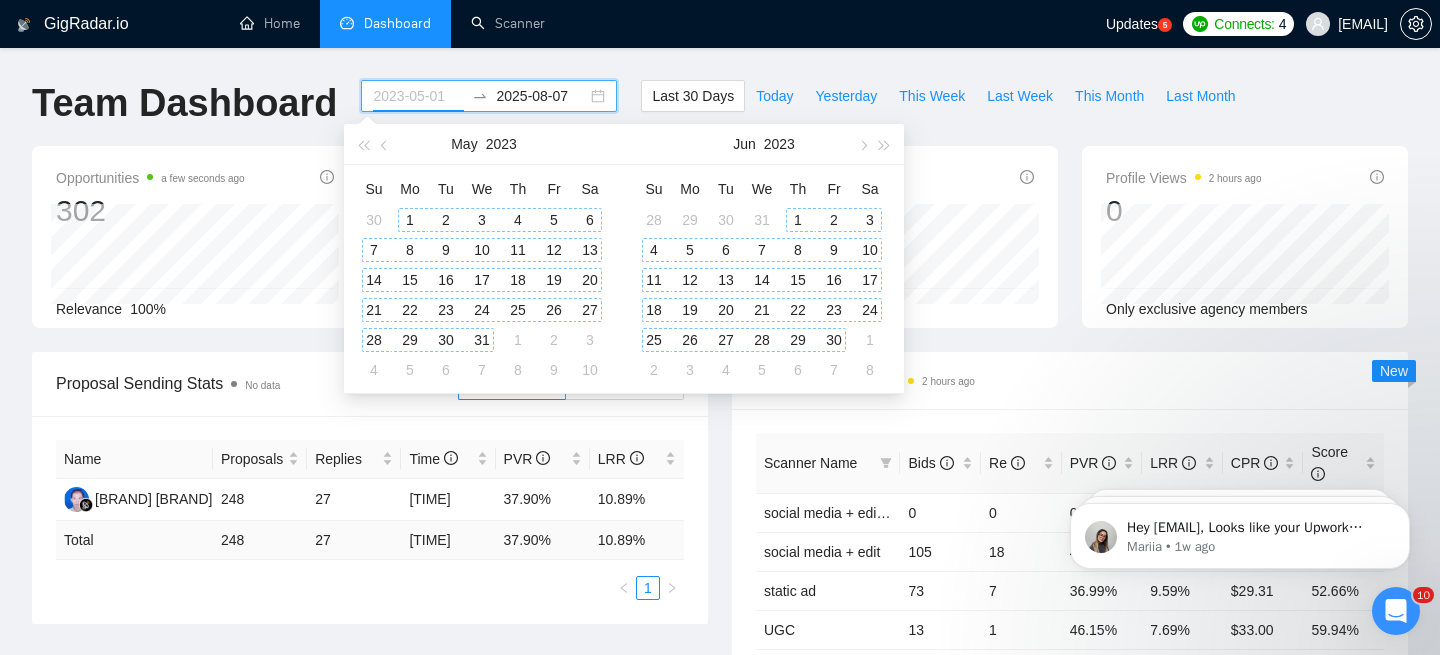 click on "1" at bounding box center [410, 220] 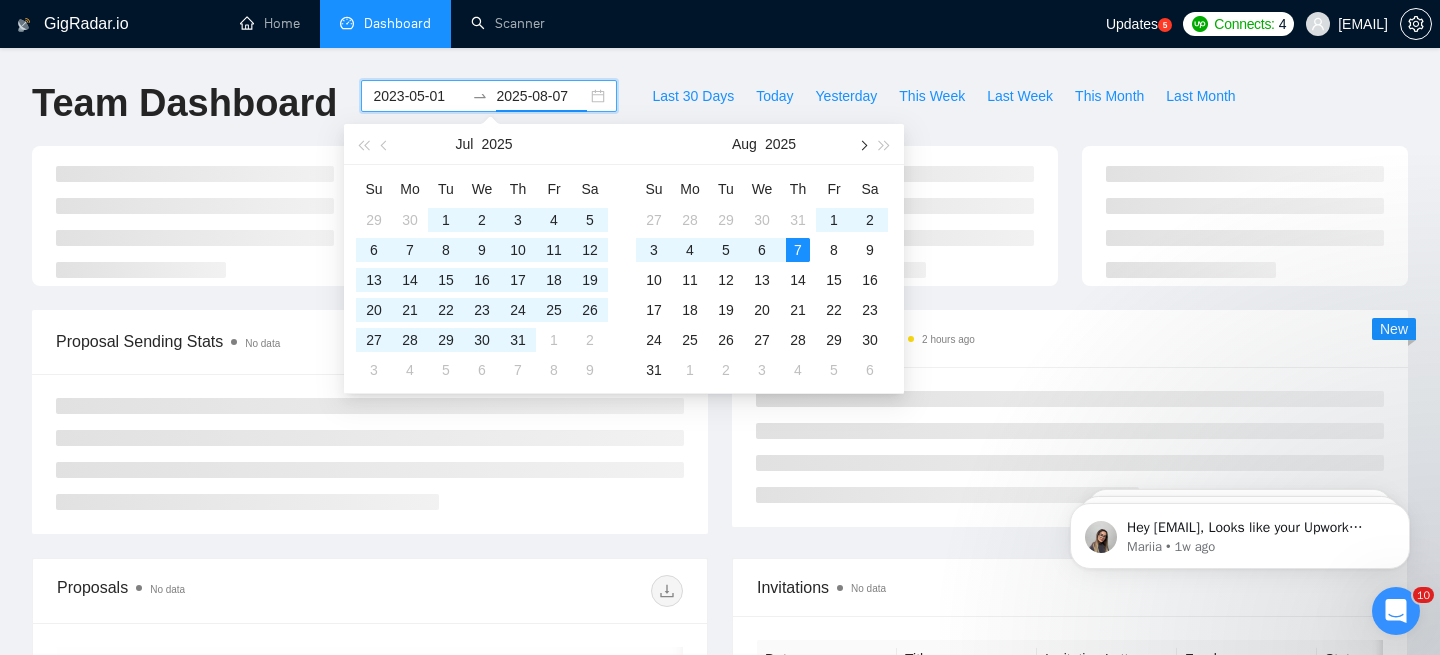 click at bounding box center (862, 144) 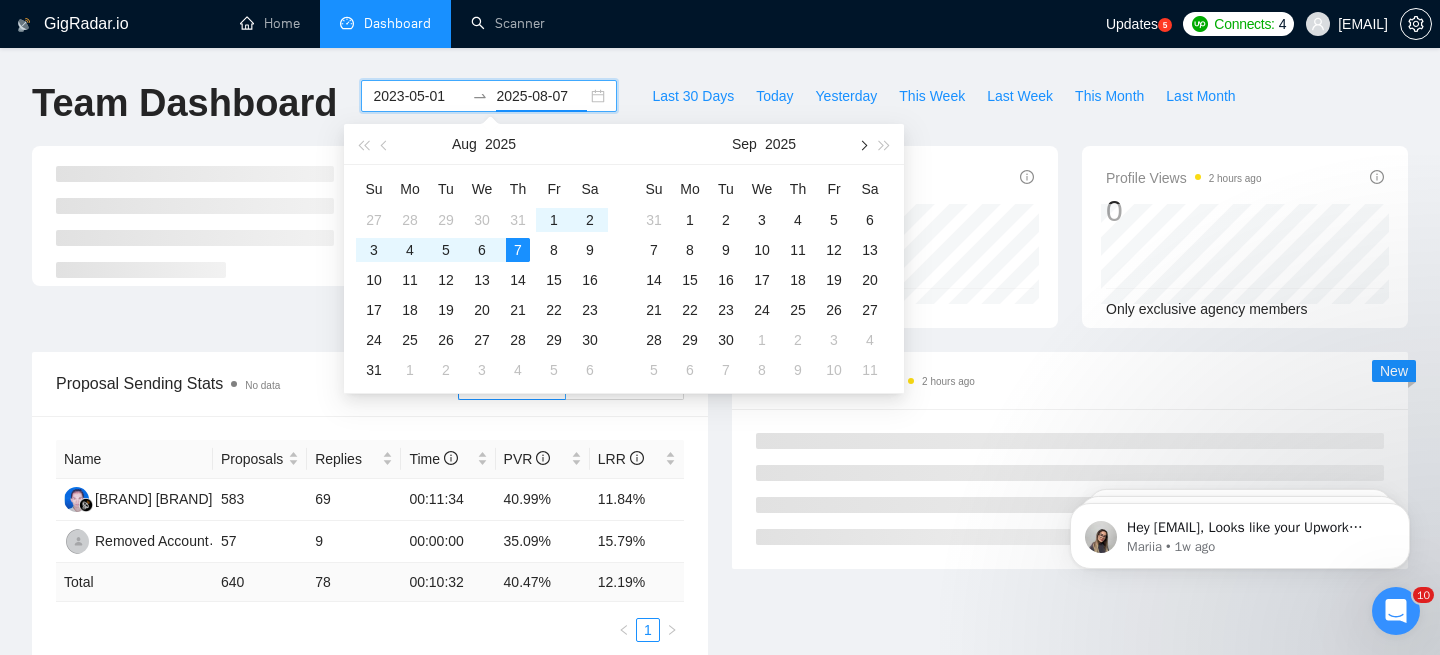 click at bounding box center [862, 144] 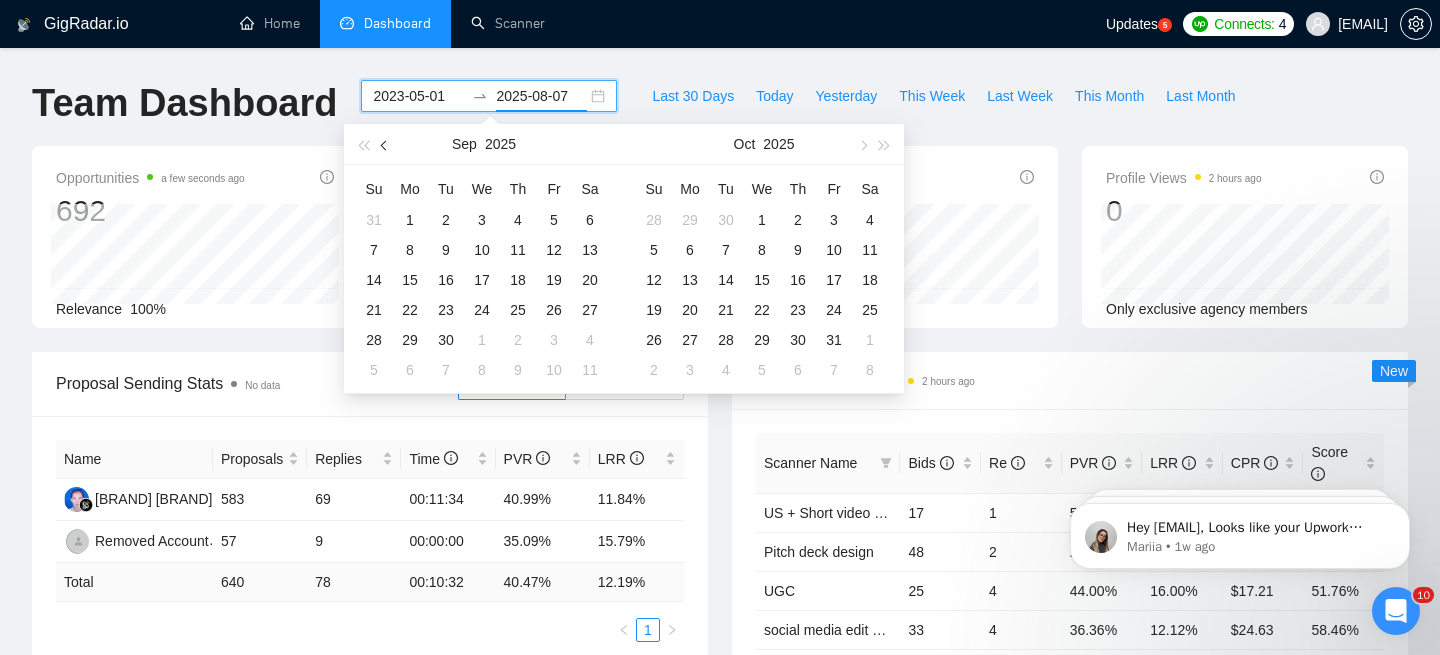 click at bounding box center (385, 144) 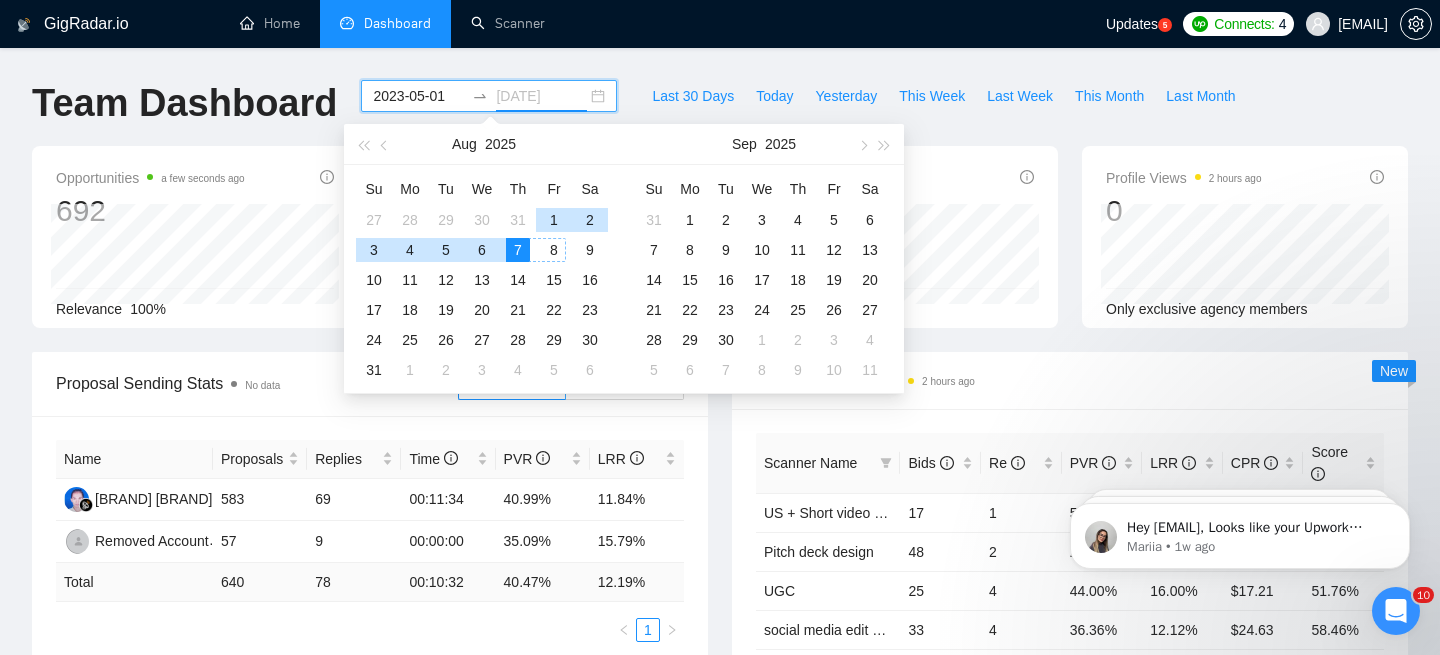 type on "2025-08-07" 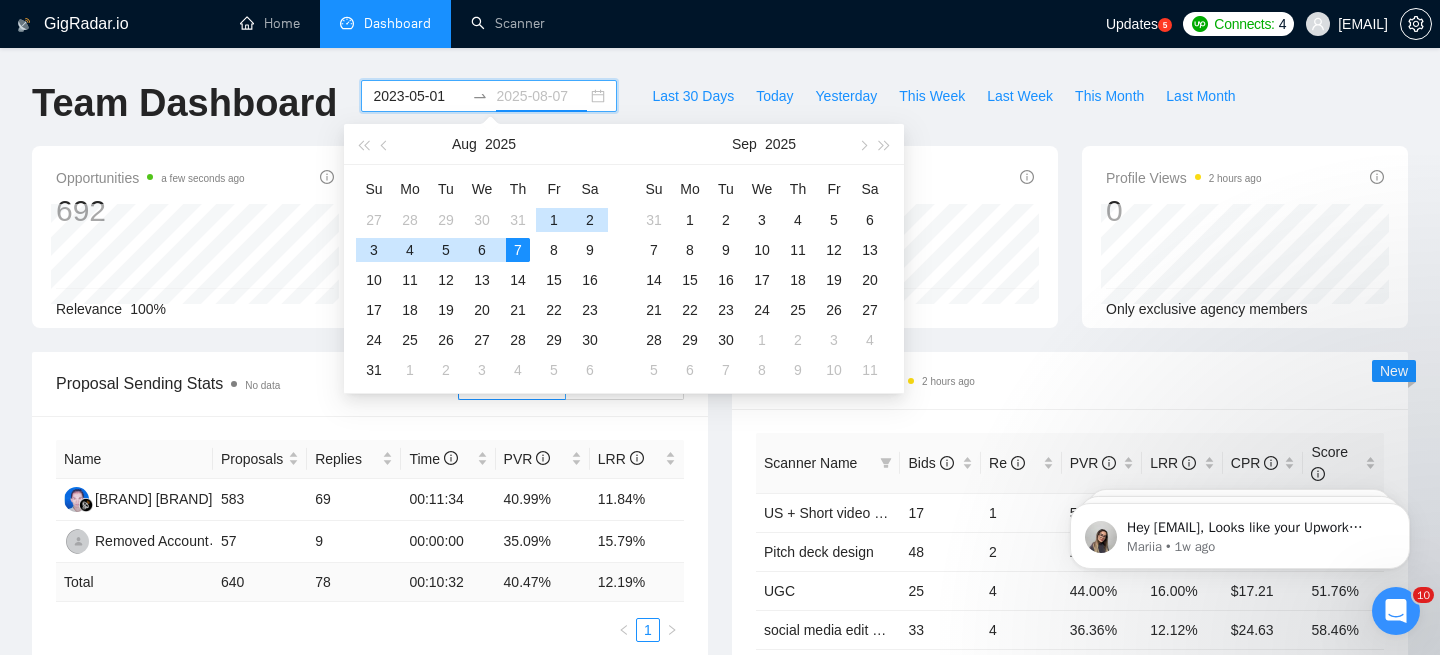 click on "7" at bounding box center (518, 250) 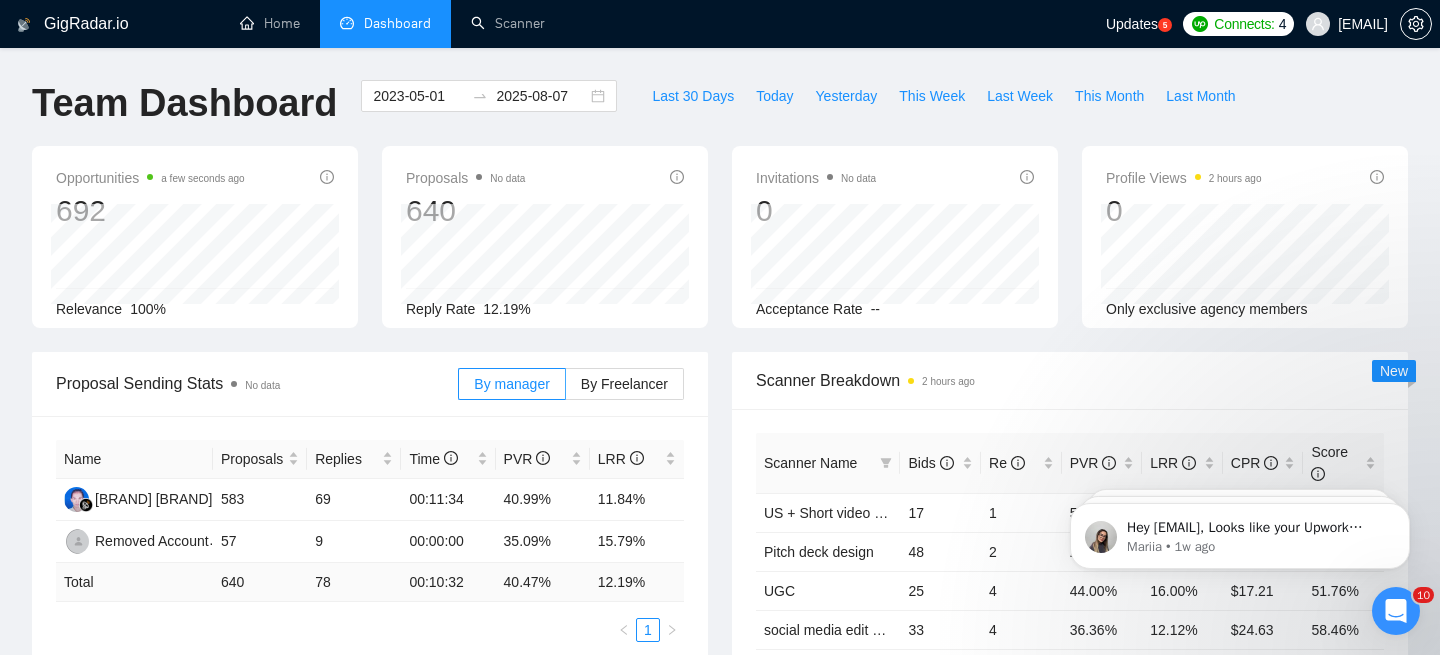click on "GigRadar.io Home Dashboard Scanner Updates
5
Connects: 4 [EMAIL] Team Dashboard 2023-05-01 2025-08-07 Last 30 Days Today Yesterday This Week Last Week This Month Last Month Opportunities a few seconds ago 692   Relevance 100% Proposals No data 640   2024-04-14
Replied 0 Reply Rate 12.19% Invitations No data 0   Acceptance Rate -- Profile Views 2 hours ago 0   Only exclusive agency members Proposal Sending Stats No data By manager By Freelancer Name Proposals Replies Time   PVR   LRR   Alfani Alfani 583 69 00:11:34 40.99% 11.84% Removed Account 57 9 00:00:00 35.09% 15.79% Total 640 78 00:10:32 40.47 % 12.19 % 1 Scanner Breakdown 2 hours ago Scanner Name Bids   Re   PVR   LRR   CPR   Score   US + Short video editing 17 1 52.94% 5.88% $53.60 61.74% Pitch deck design 48 2 27.08% 4.17% $73.88 37.35% UGC  25 4 44.00% 16.00% $17.21 51.76% social media edit wellness 33 4 36.36% 12.12% $24.63 58.46% Sales presentation + temp 8 0 50.00% 0.00%" at bounding box center [720, 860] 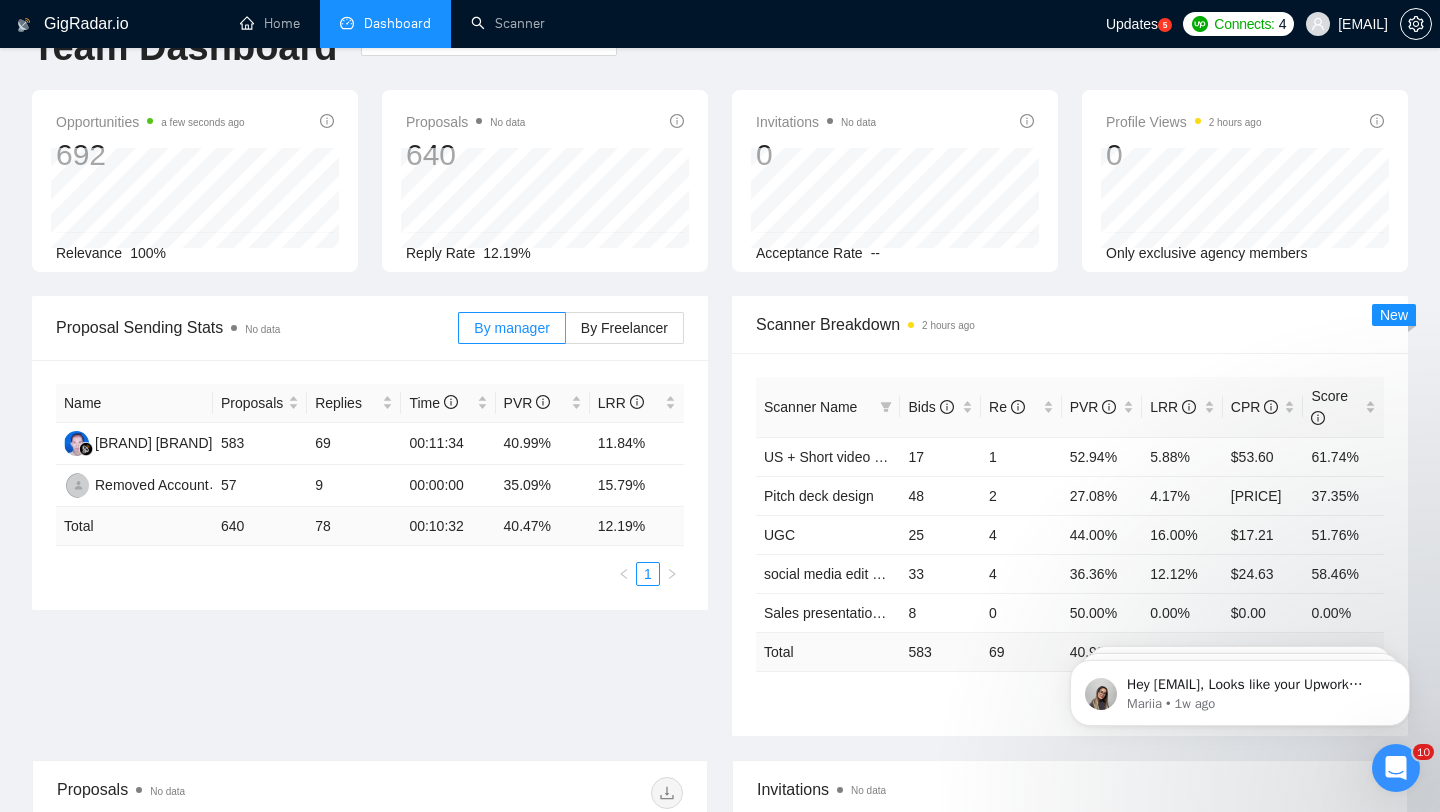 scroll, scrollTop: 57, scrollLeft: 0, axis: vertical 